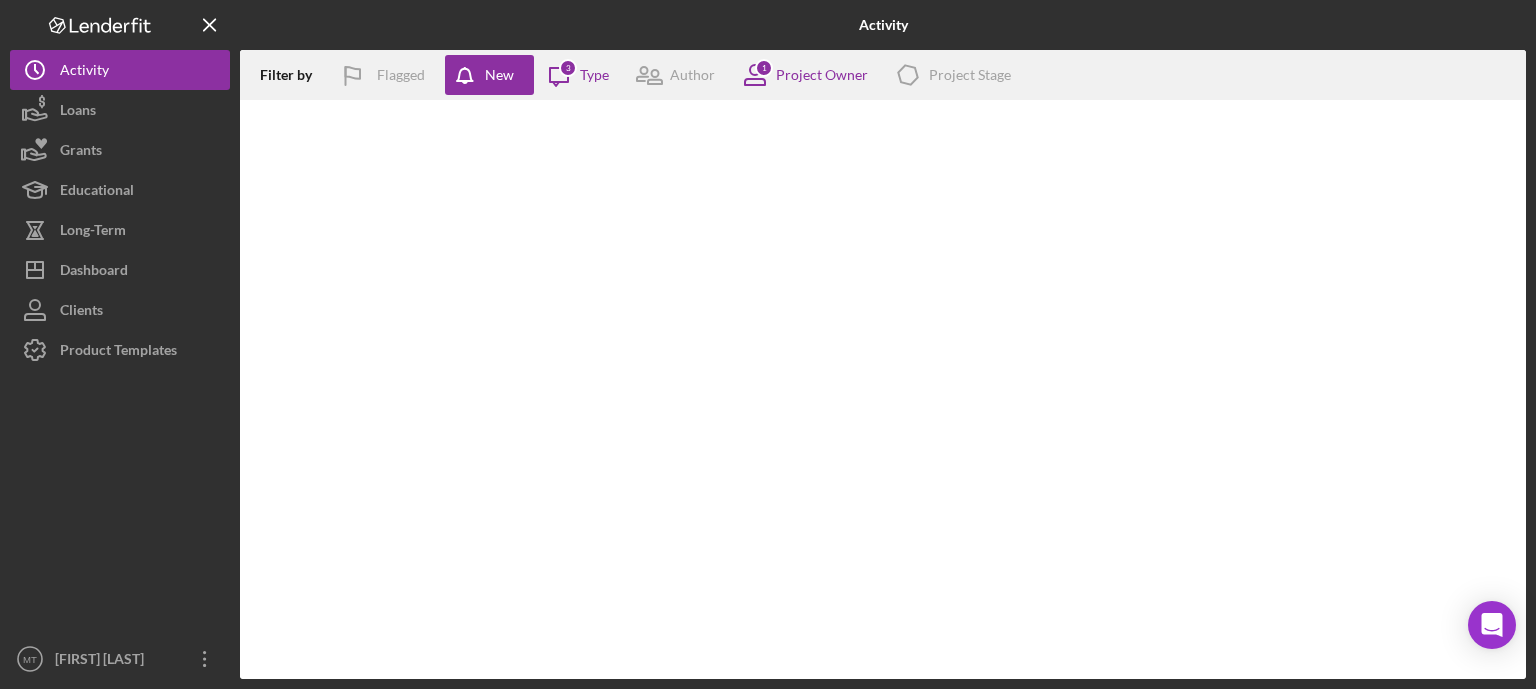 scroll, scrollTop: 0, scrollLeft: 0, axis: both 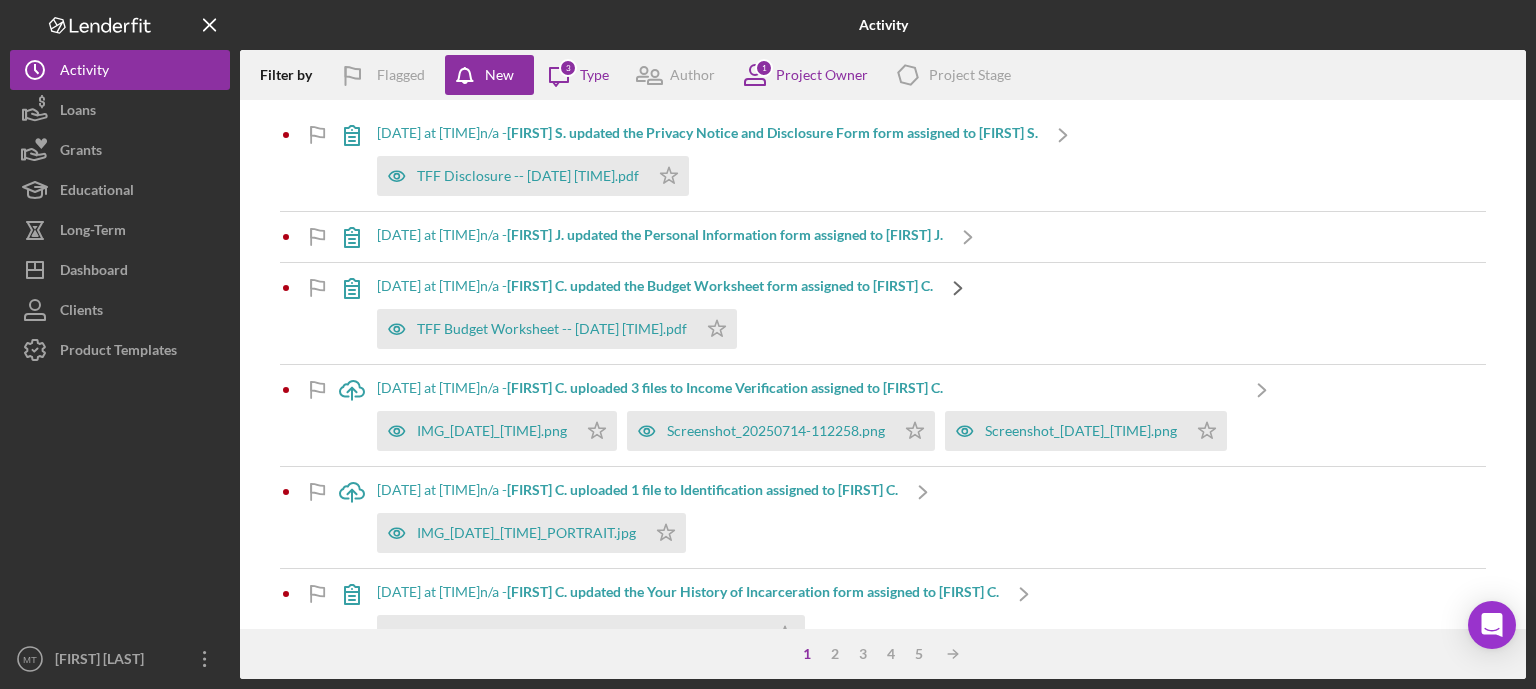 click 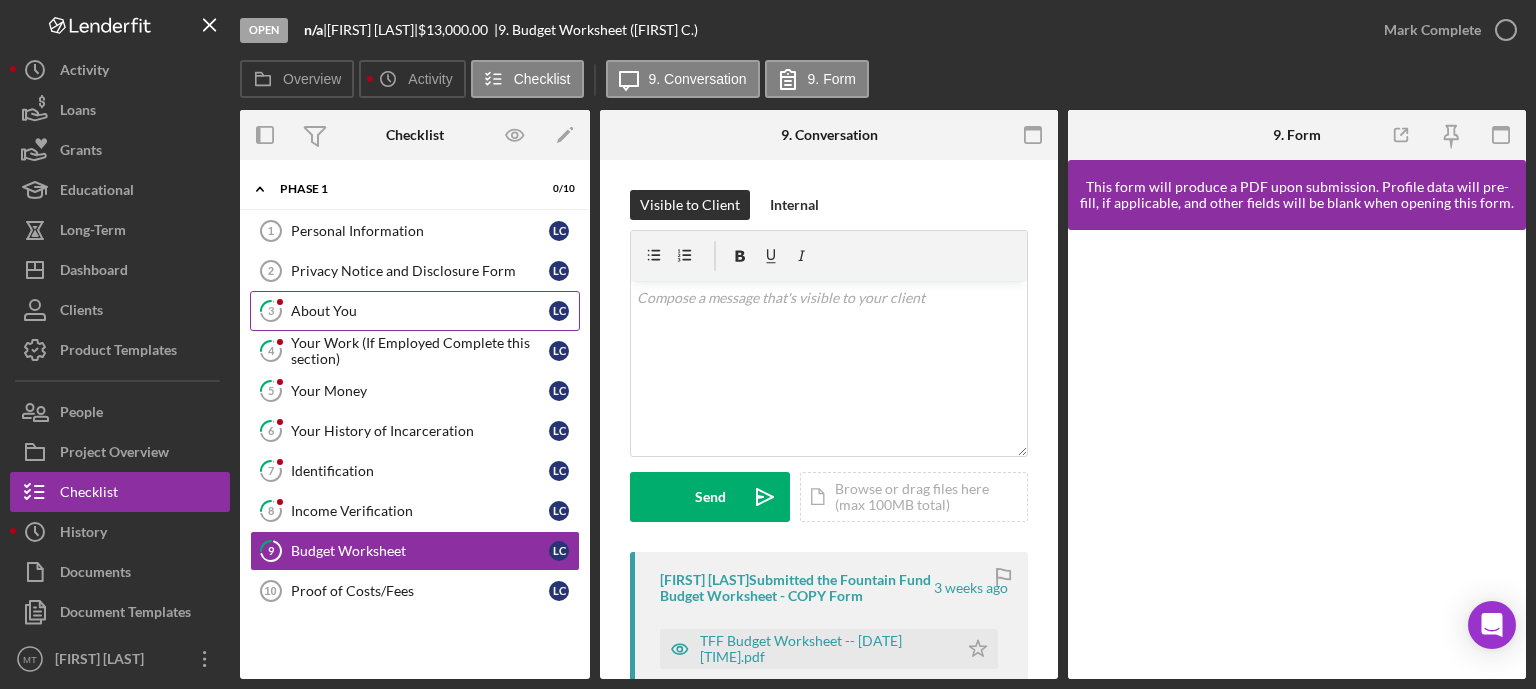 click on "3 About You L C" at bounding box center [415, 311] 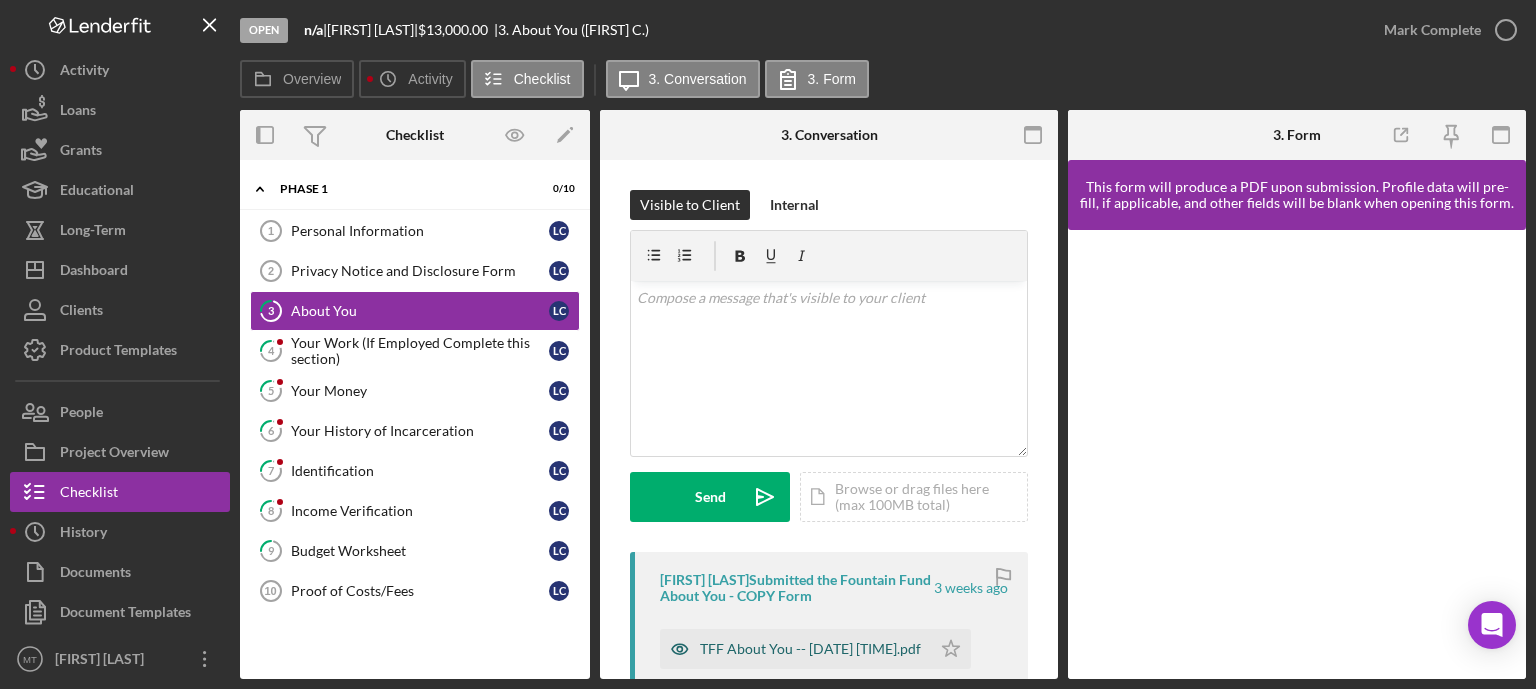 click on "TFF About You -- [DATE] [TIME].pdf" at bounding box center (810, 649) 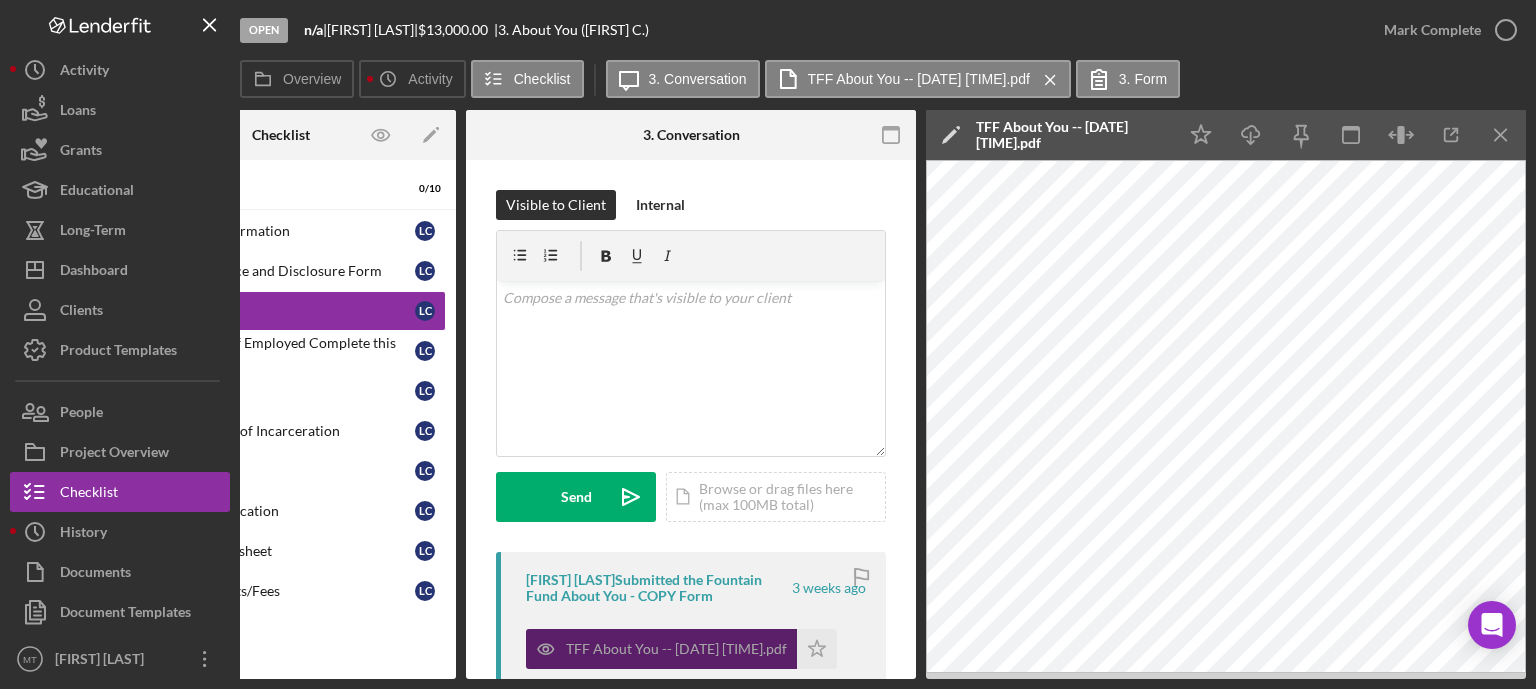 scroll, scrollTop: 0, scrollLeft: 0, axis: both 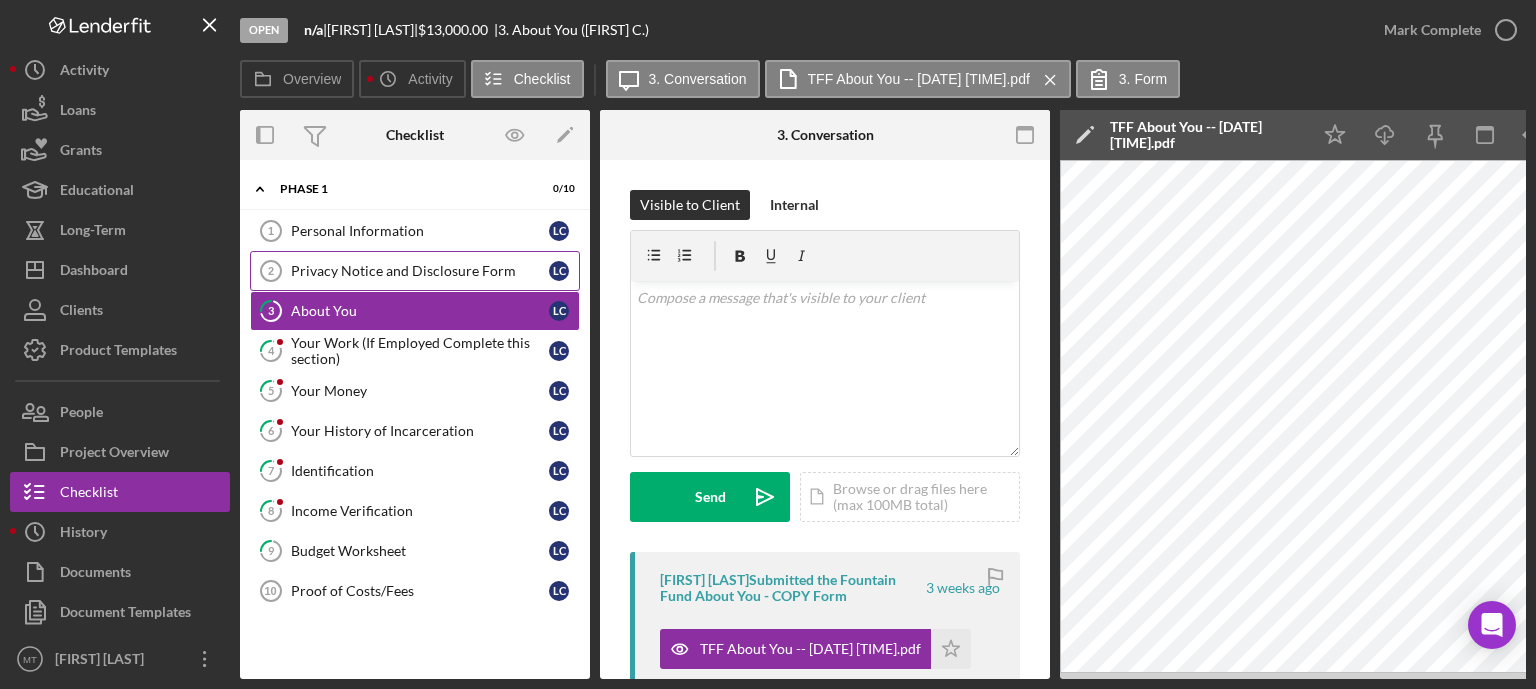 click on "Privacy Notice and Disclosure Form" at bounding box center [420, 271] 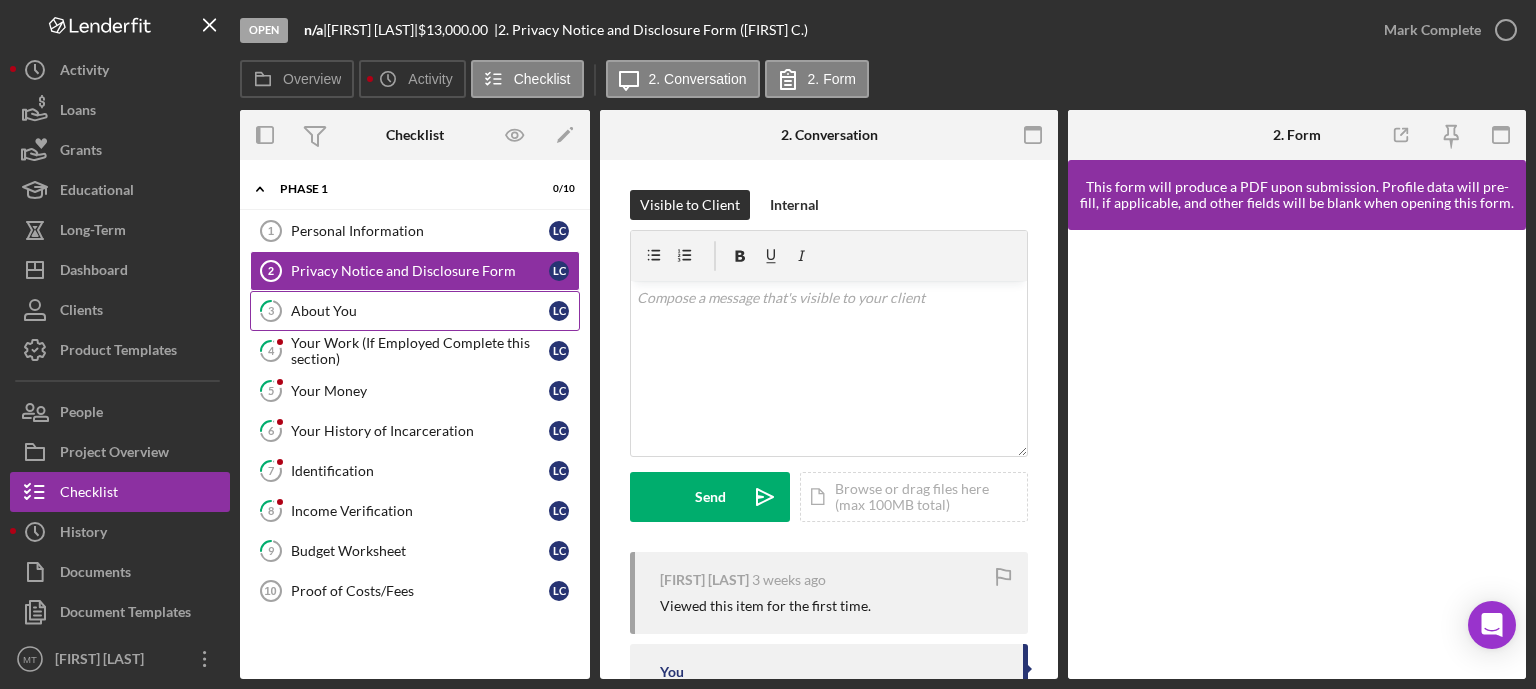click on "About You" at bounding box center (420, 311) 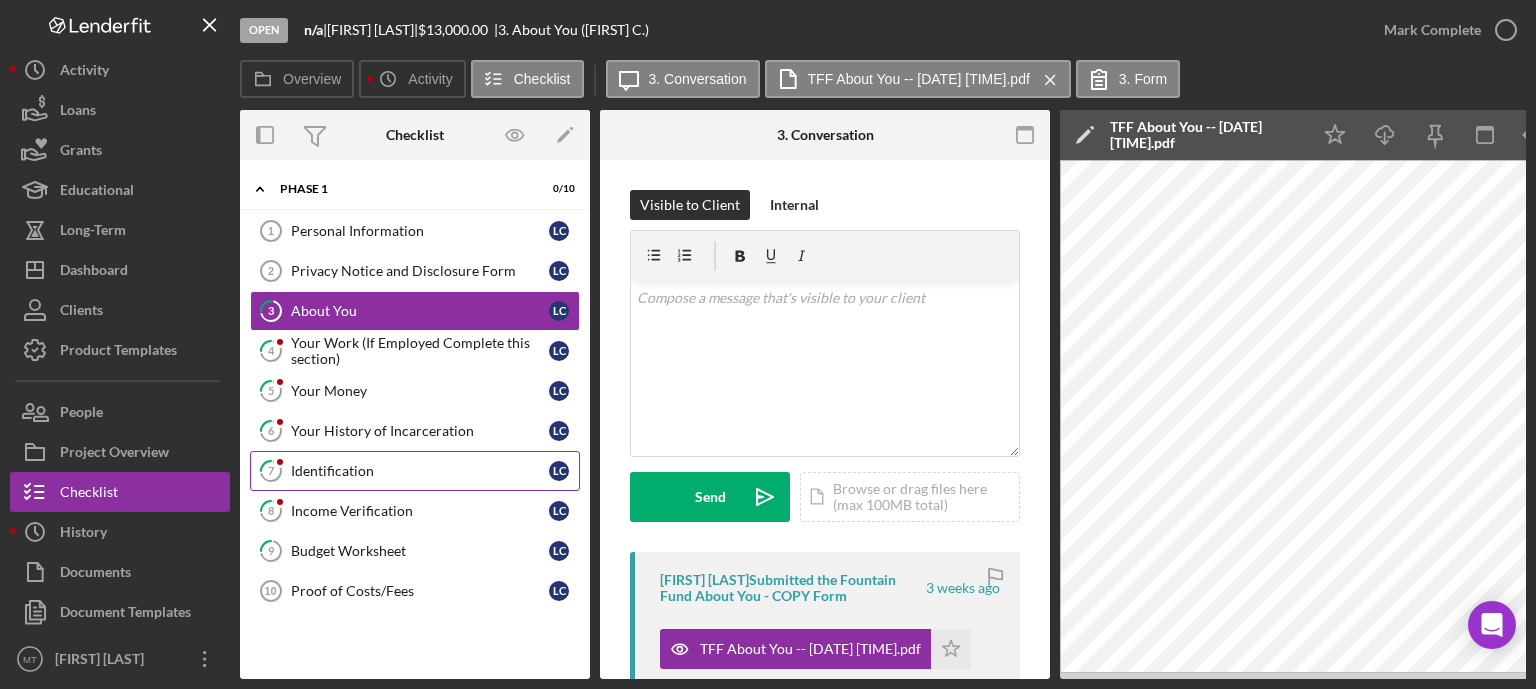 click on "Identification" at bounding box center [420, 471] 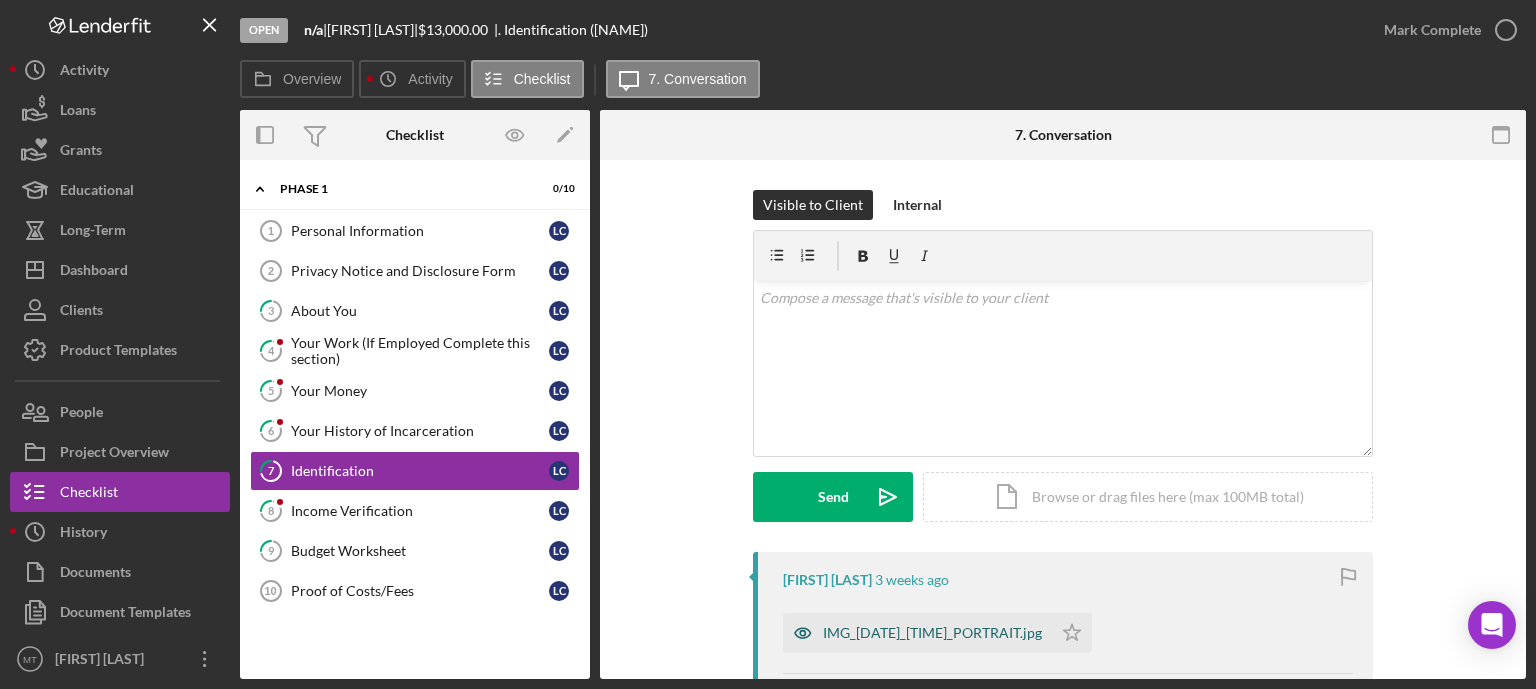 click on "IMG_[DATE]_[TIME]_PORTRAIT.jpg" at bounding box center (917, 633) 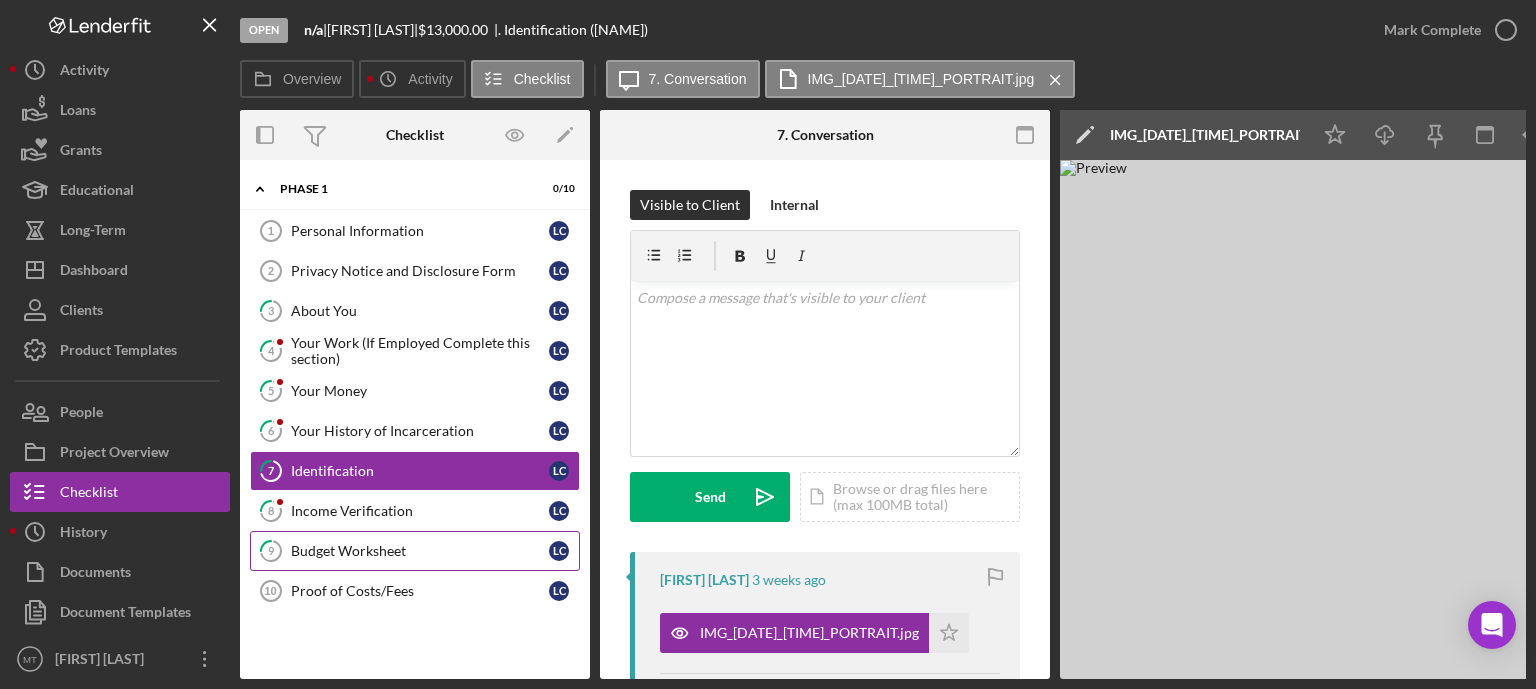 click on "Budget Worksheet" at bounding box center (420, 551) 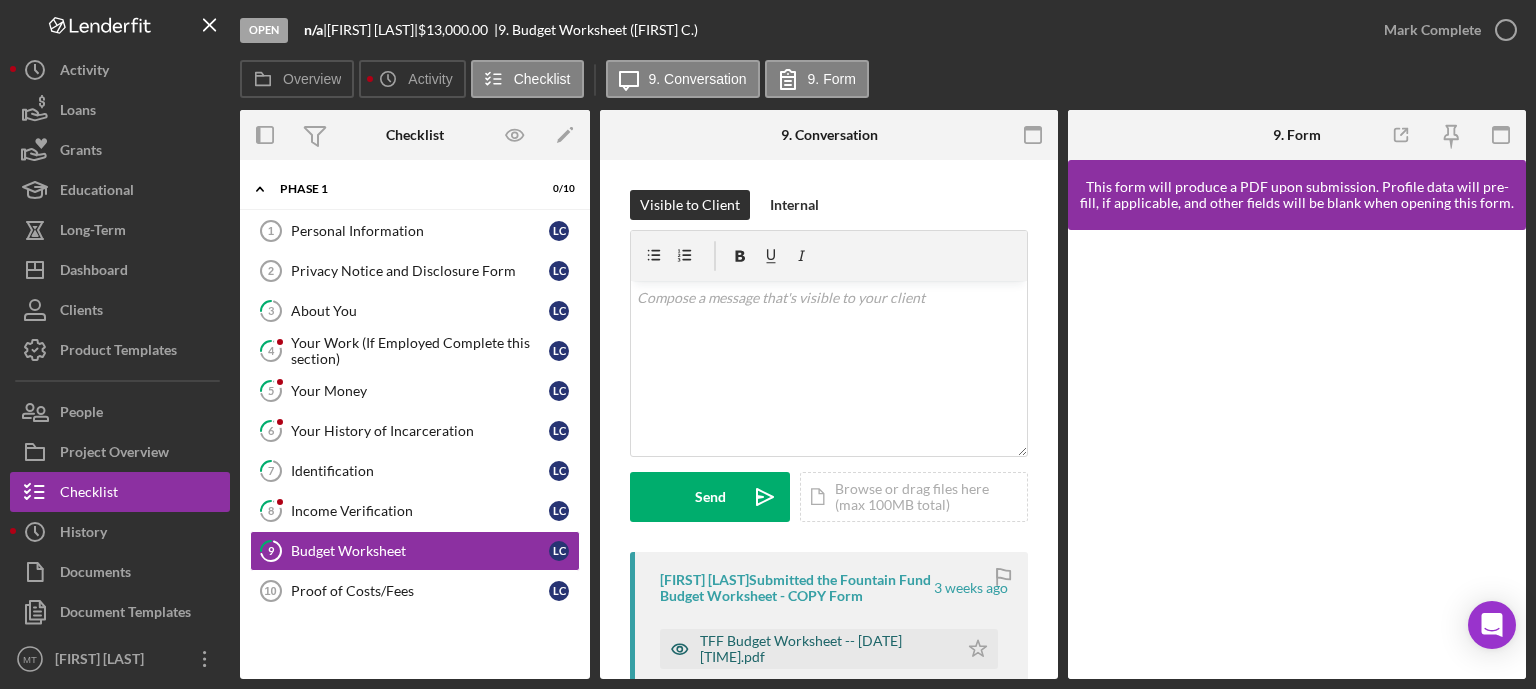 click on "TFF Budget Worksheet -- [DATE] [TIME].pdf" at bounding box center [824, 649] 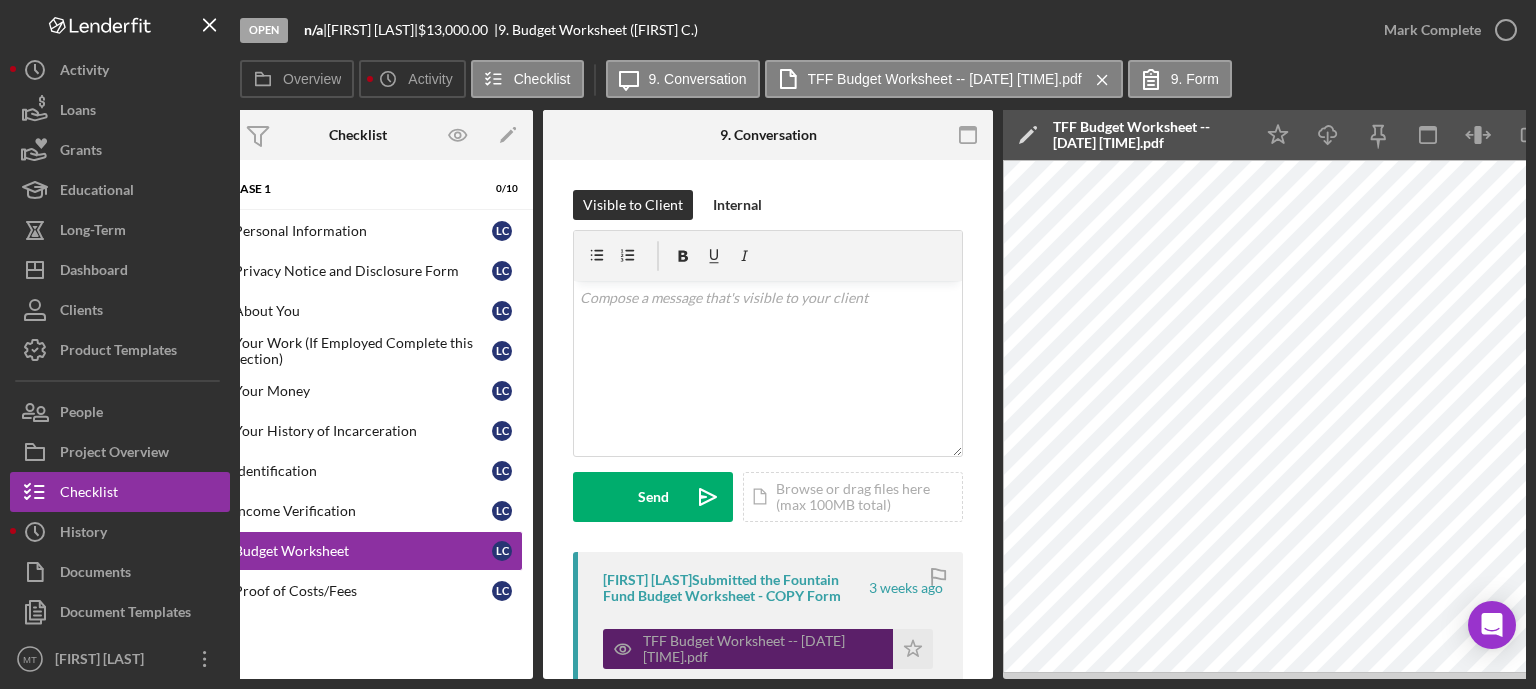 scroll, scrollTop: 0, scrollLeft: 0, axis: both 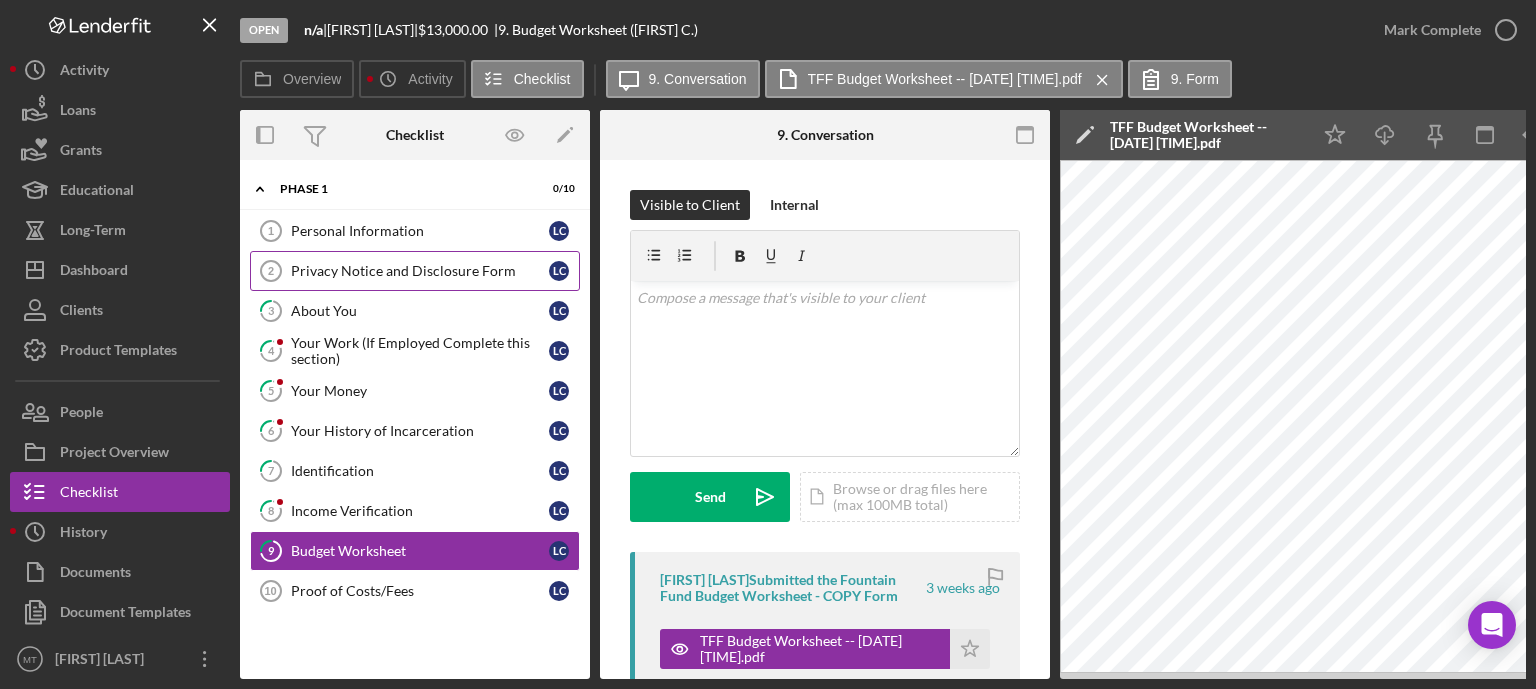 click on "Privacy Notice and Disclosure Form  2 Privacy Notice and Disclosure Form  L C" at bounding box center [415, 271] 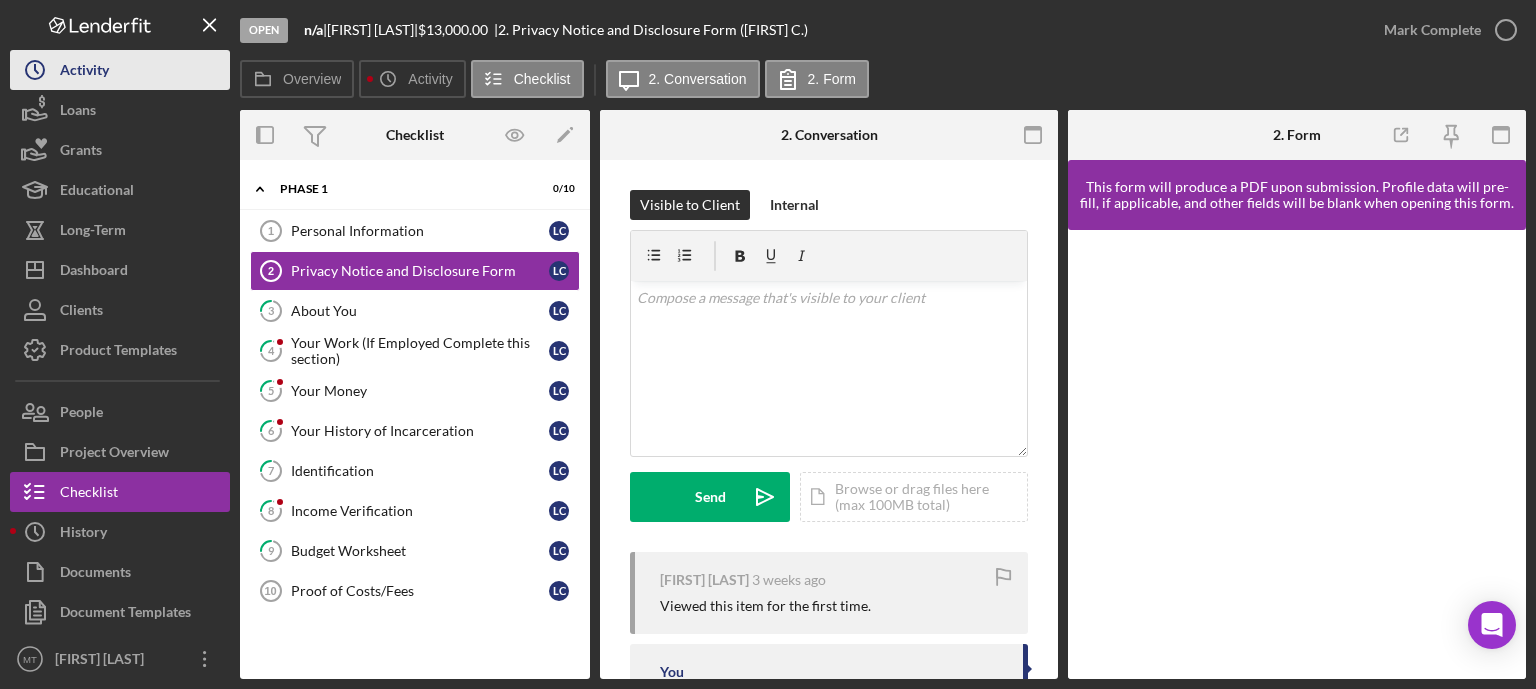 click on "Icon/History Activity" at bounding box center (120, 70) 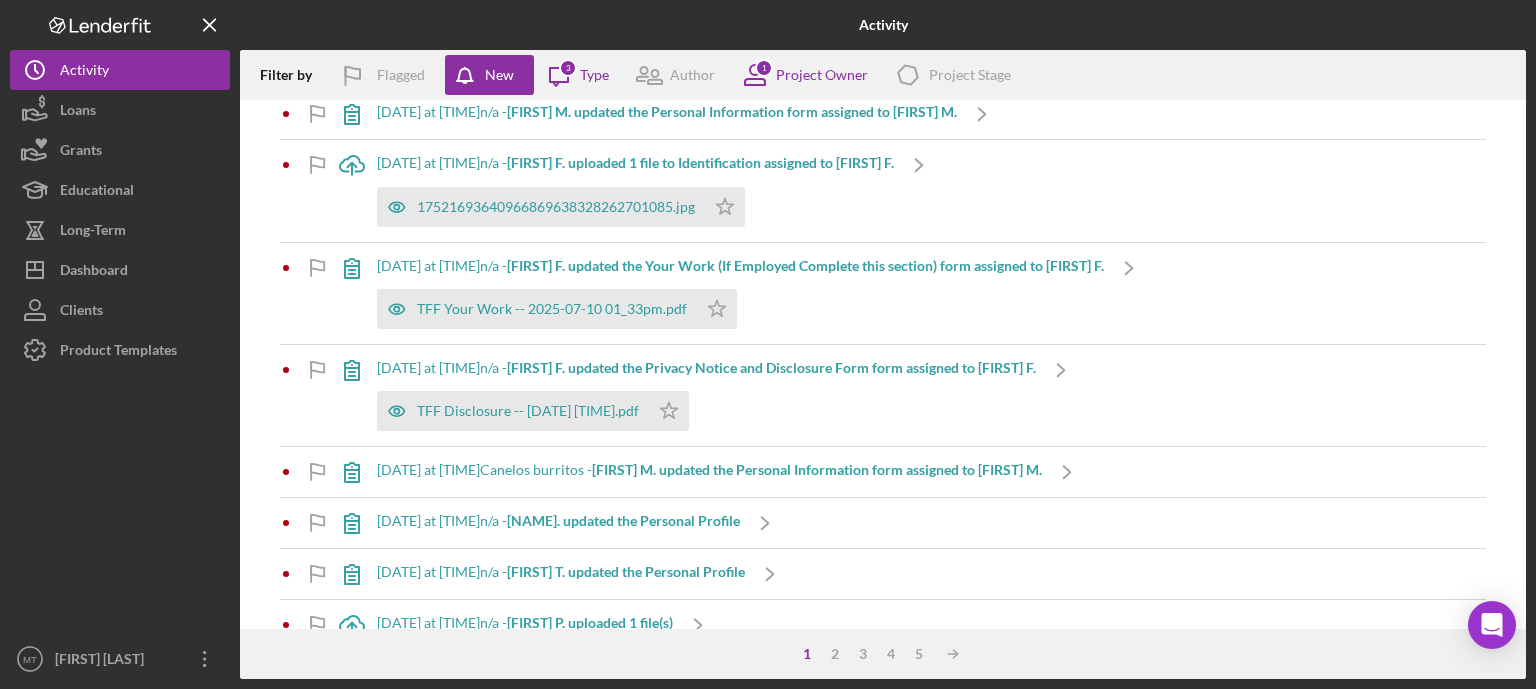 scroll, scrollTop: 622, scrollLeft: 0, axis: vertical 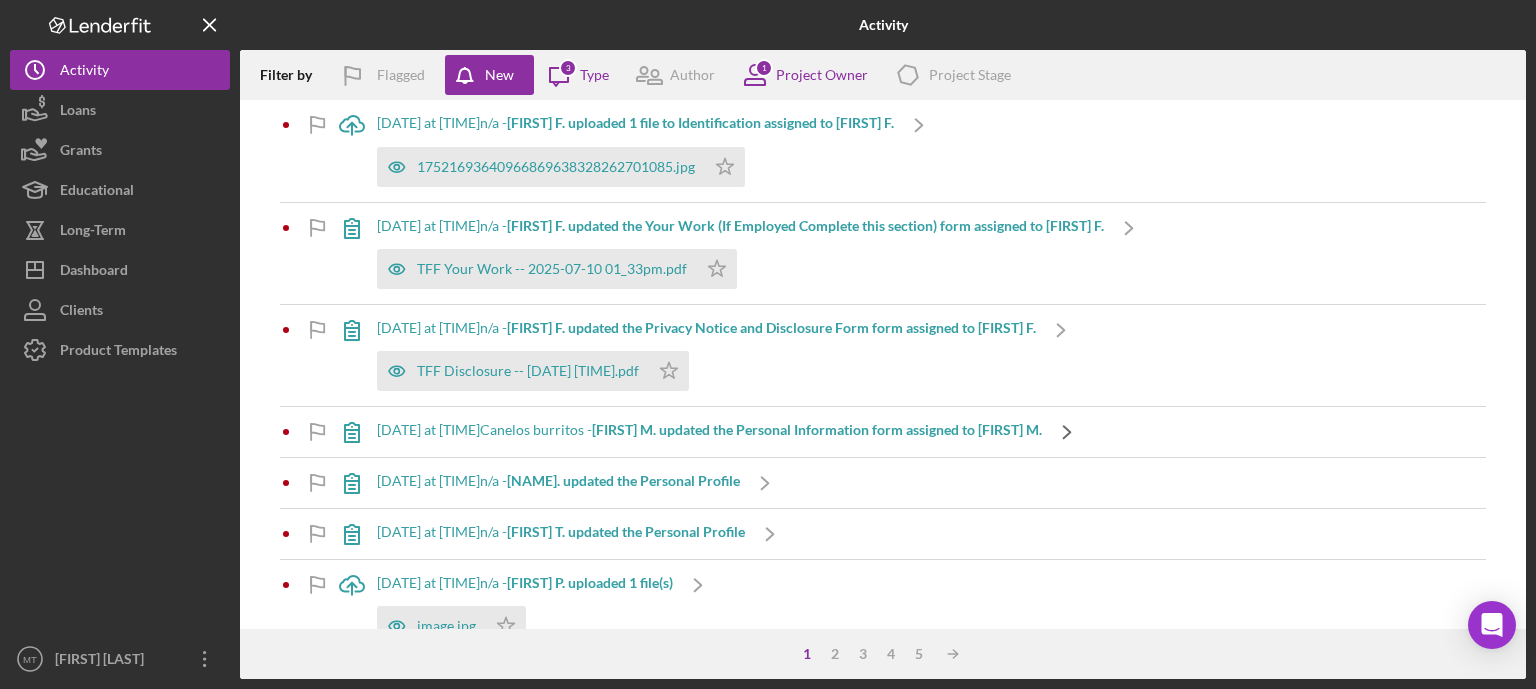 click on "Icon/Navigate" 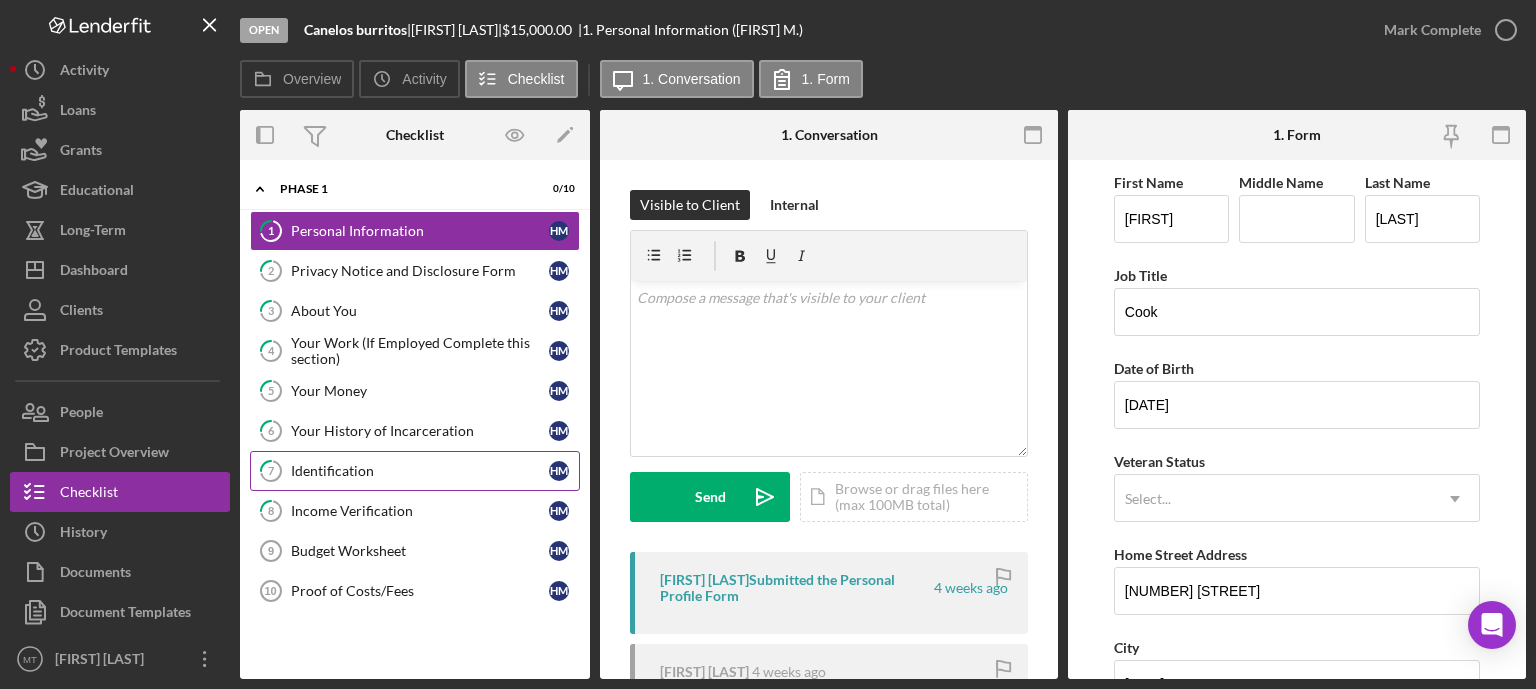click on "7 Identification H M" at bounding box center [415, 471] 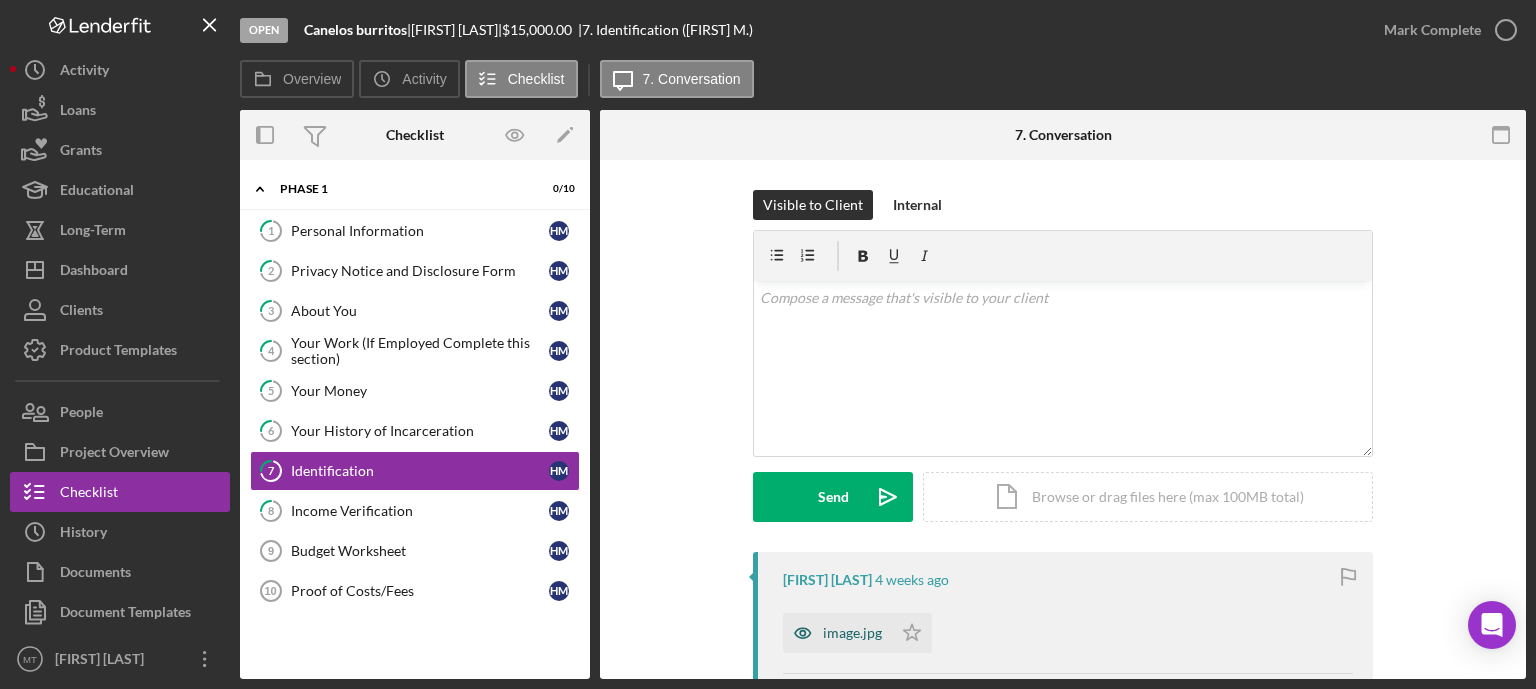 click on "image.jpg" at bounding box center [852, 633] 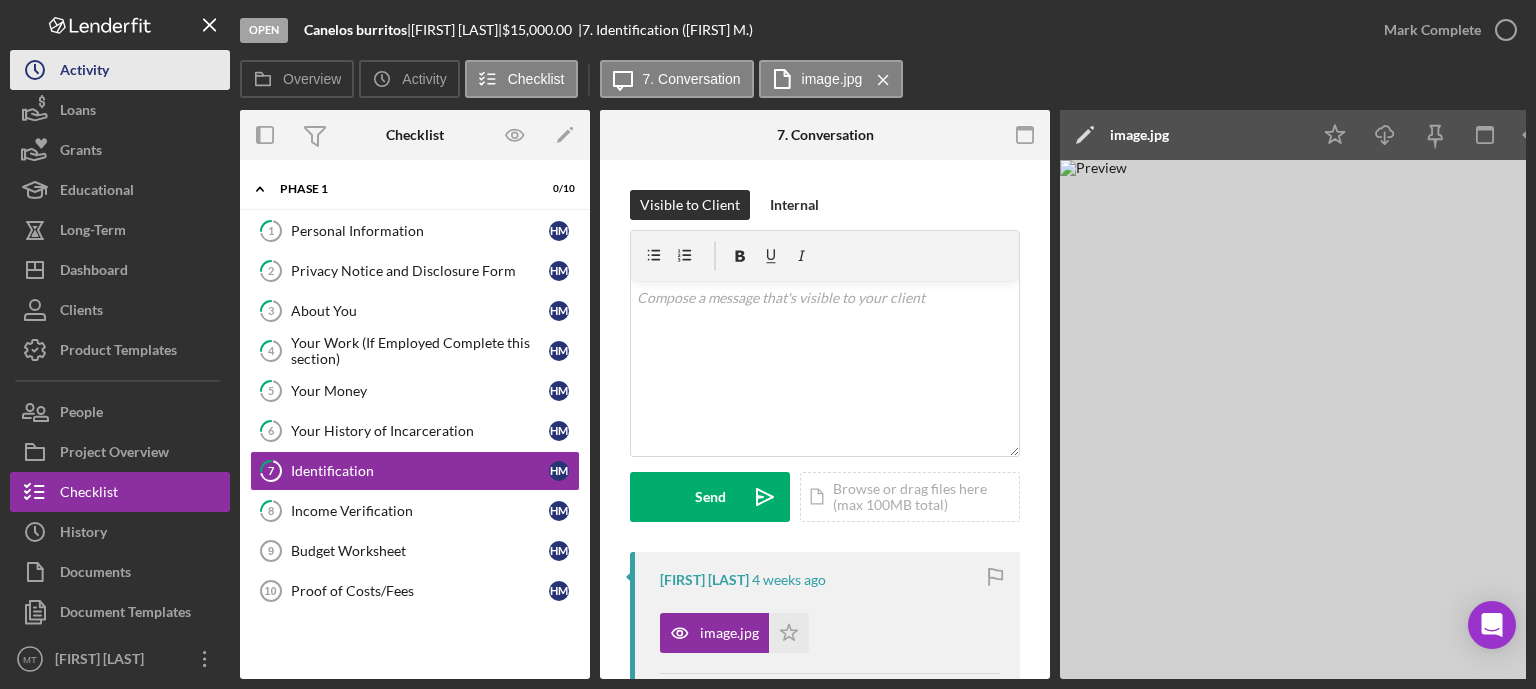 click on "Icon/History Activity" at bounding box center (120, 70) 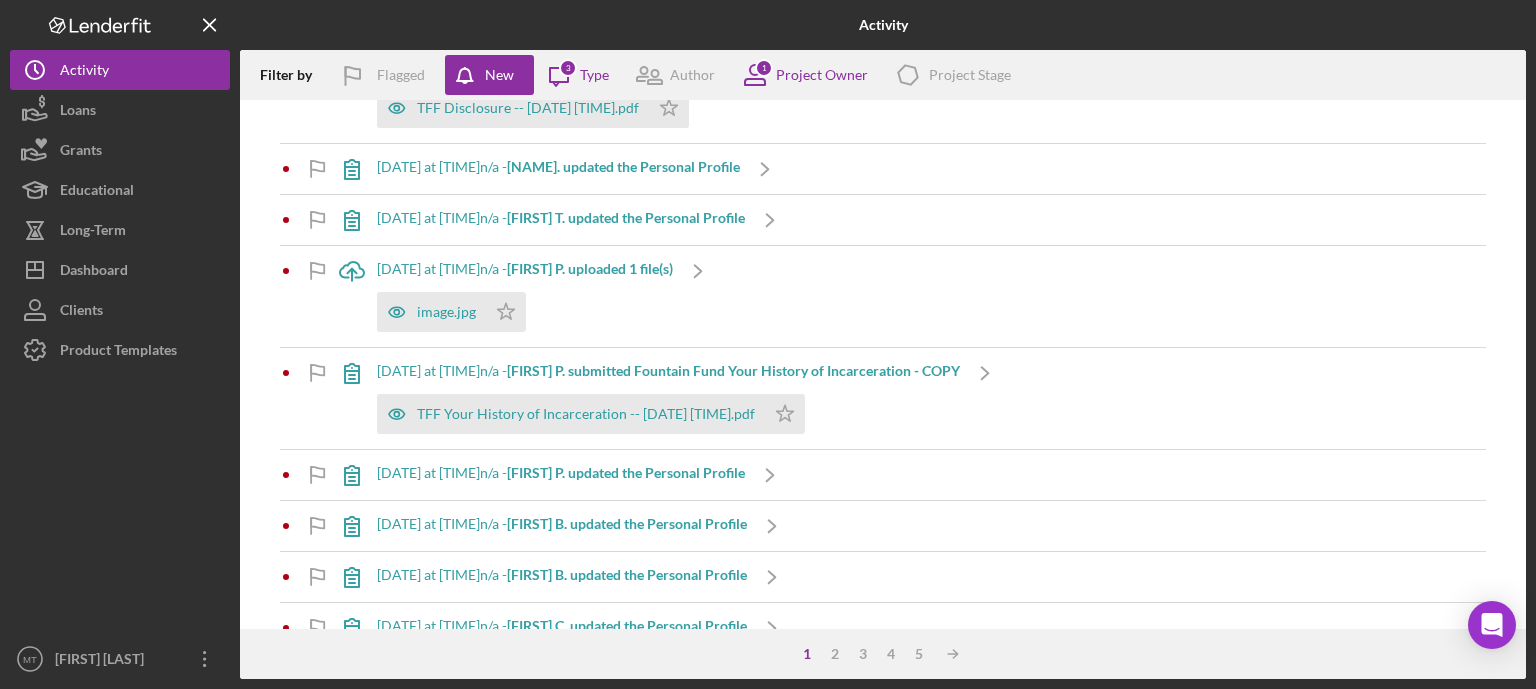 scroll, scrollTop: 892, scrollLeft: 0, axis: vertical 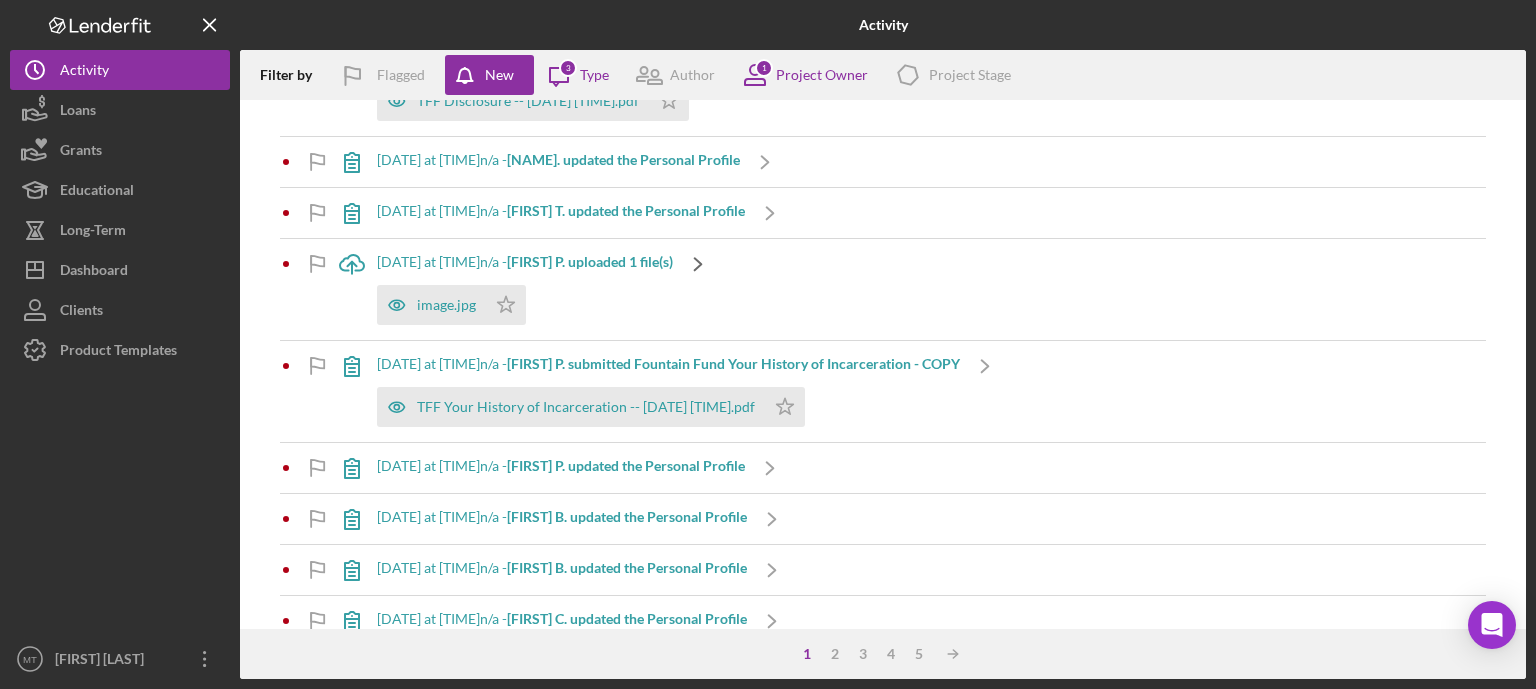 click on "Icon/Navigate" 